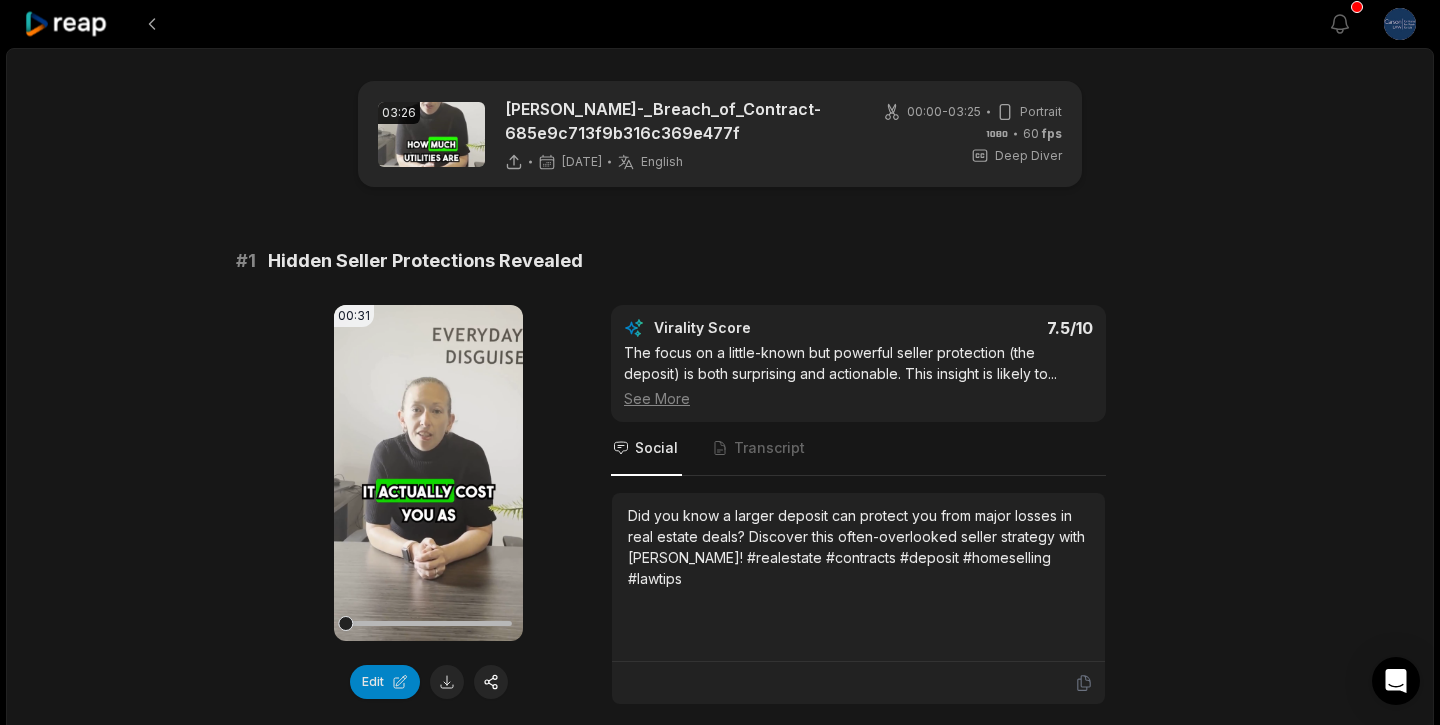 scroll, scrollTop: 3173, scrollLeft: 0, axis: vertical 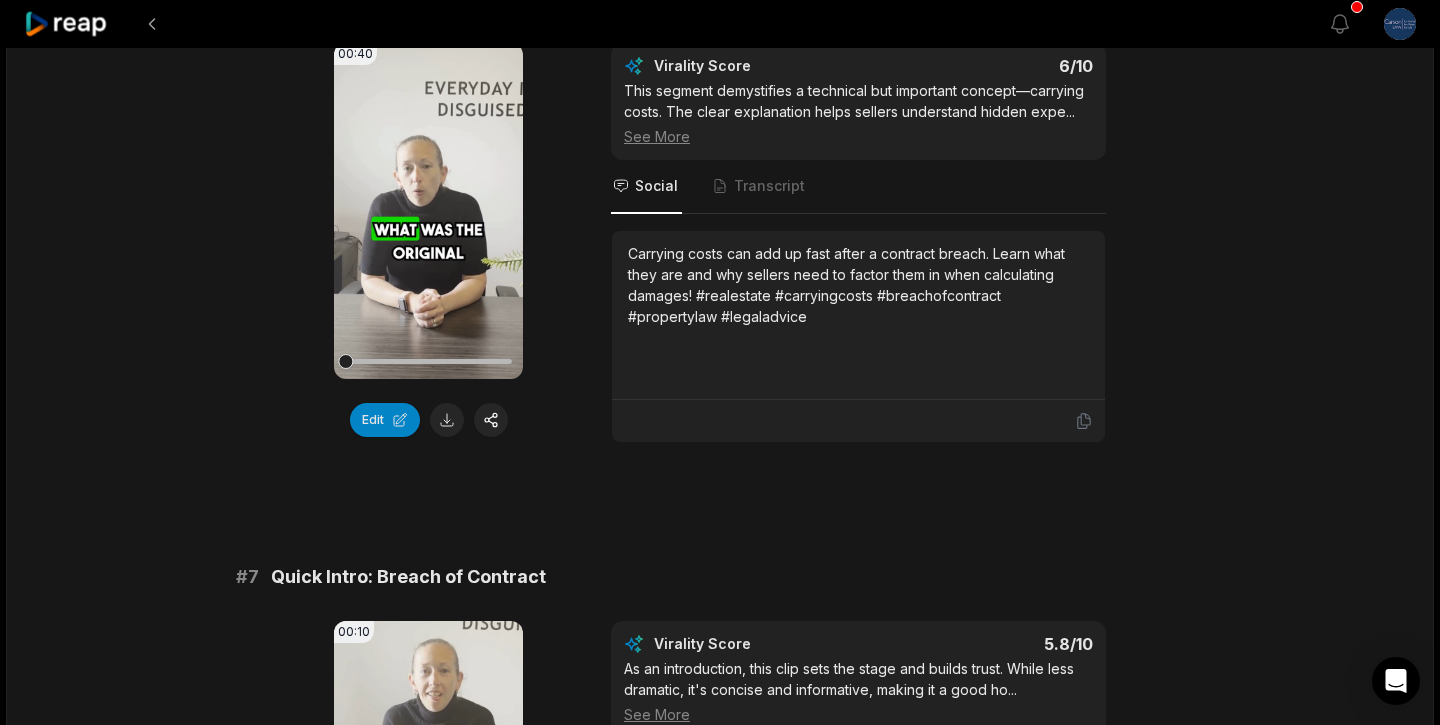 click at bounding box center (67, 24) 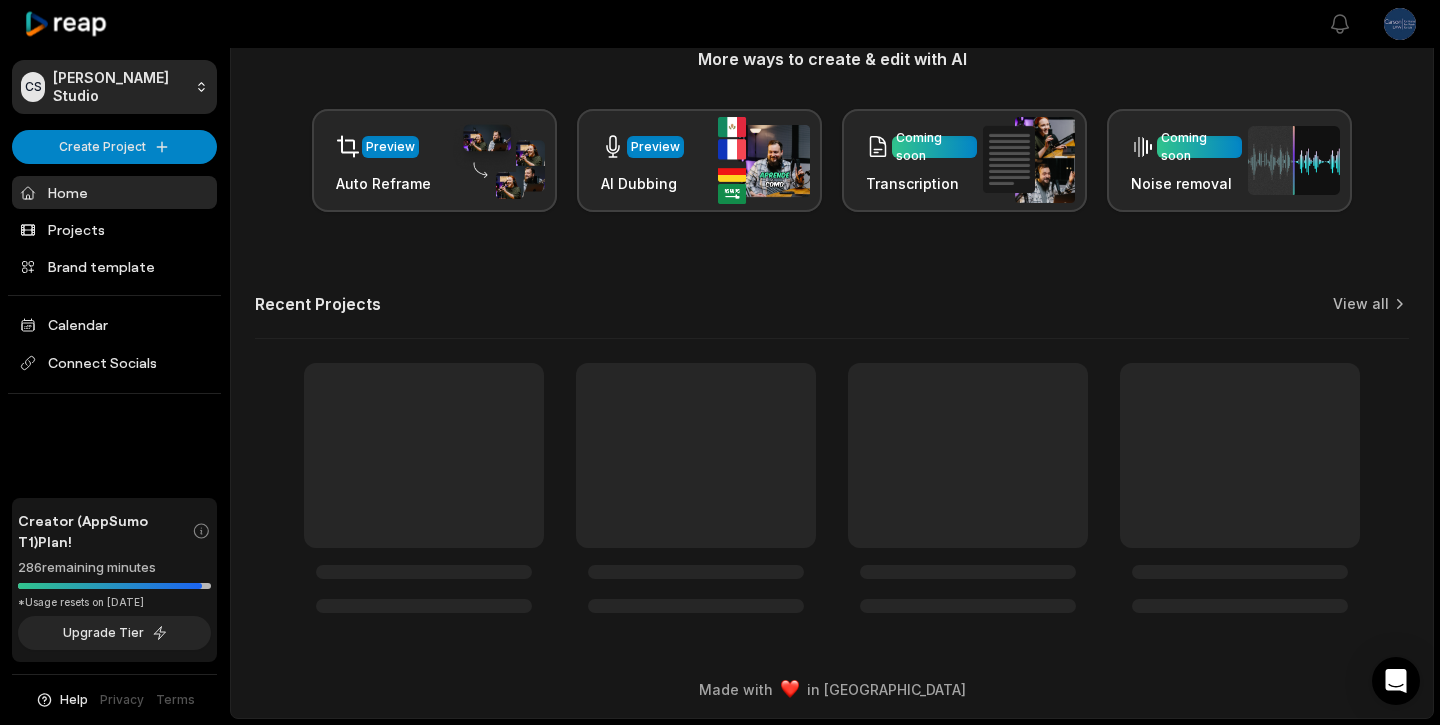 scroll, scrollTop: 0, scrollLeft: 0, axis: both 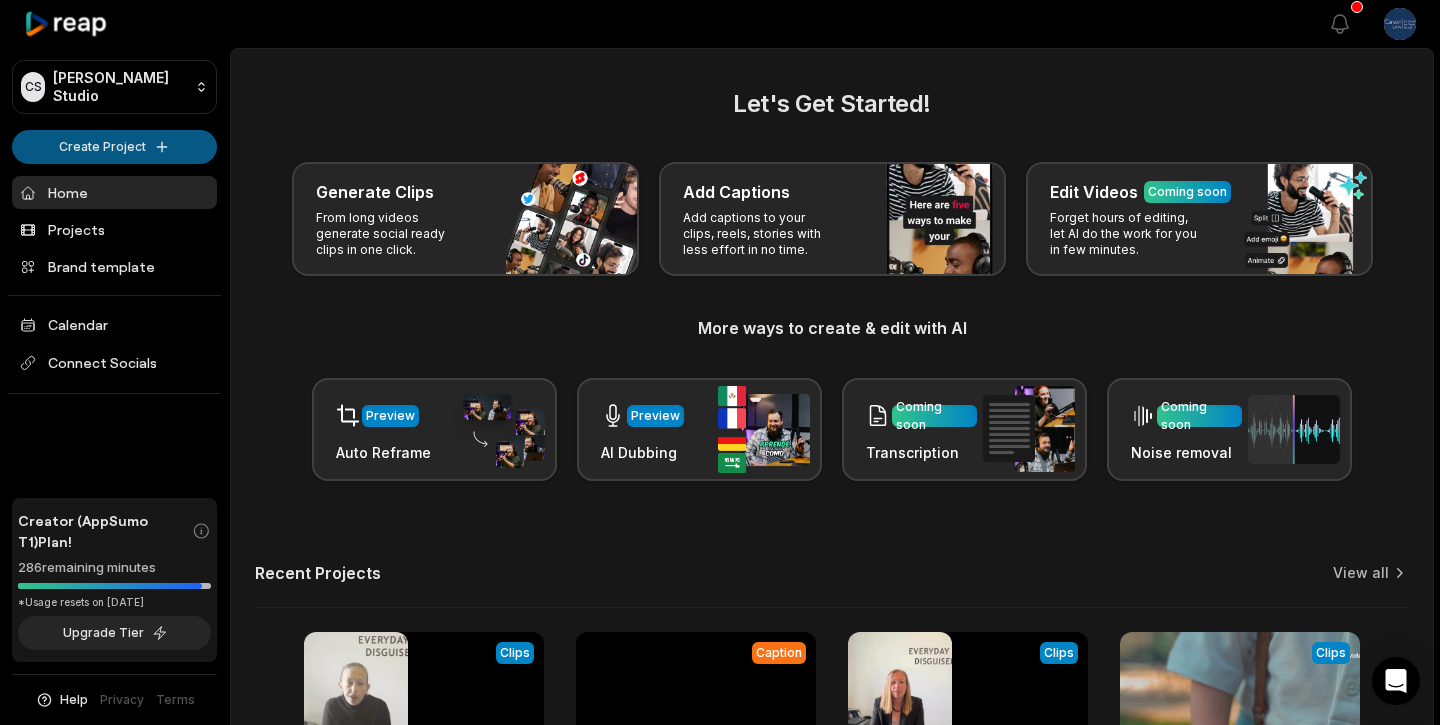 click on "CS Carson's Studio Create Project Home Projects Brand template Calendar Connect Socials Creator (AppSumo T1)  Plan! 286  remaining minutes *Usage resets on August 5, 2025 Upgrade Tier Help Privacy Terms Open sidebar View notifications Open user menu   Let's Get Started! Generate Clips From long videos generate social ready clips in one click. Add Captions Add captions to your clips, reels, stories with less effort in no time. Edit Videos Coming soon Forget hours of editing, let AI do the work for you in few minutes. More ways to create & edit with AI Preview Auto Reframe Preview AI Dubbing Coming soon Transcription Coming soon Noise removal Recent Projects View all View Clips Clips 03:25 Sarah_Marshall_-_Breach_of_Contract-685e9c713f9b316c369e477f Open options 6 days ago Caption 03:25 Sarah Marshall - Breach of Contract Open options 6 days ago View Clips Clips 02:36 083f7ea5a6356534bfb4465f4e522b9a Open options 9 days ago View Clips Clips 04:53 Open options 14 days ago Made with   in San Francisco" at bounding box center (720, 362) 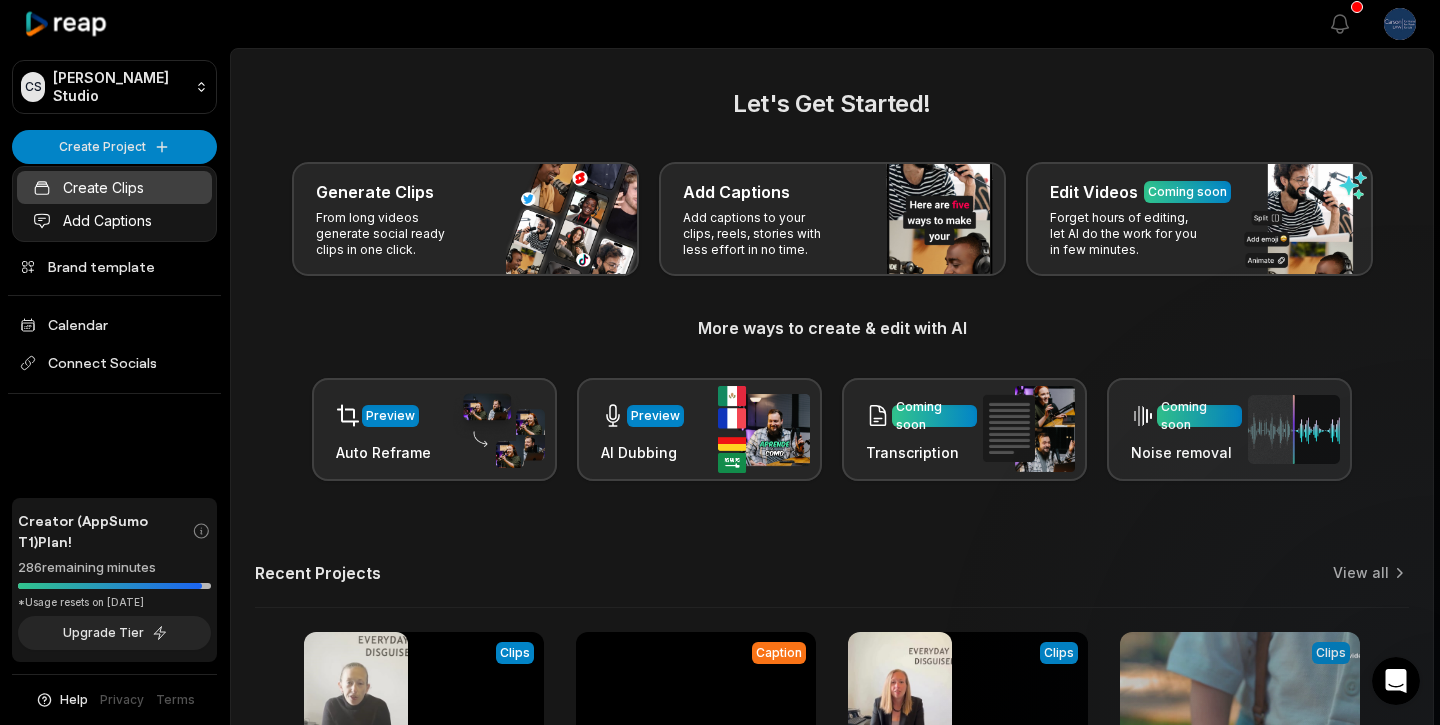scroll, scrollTop: 0, scrollLeft: 0, axis: both 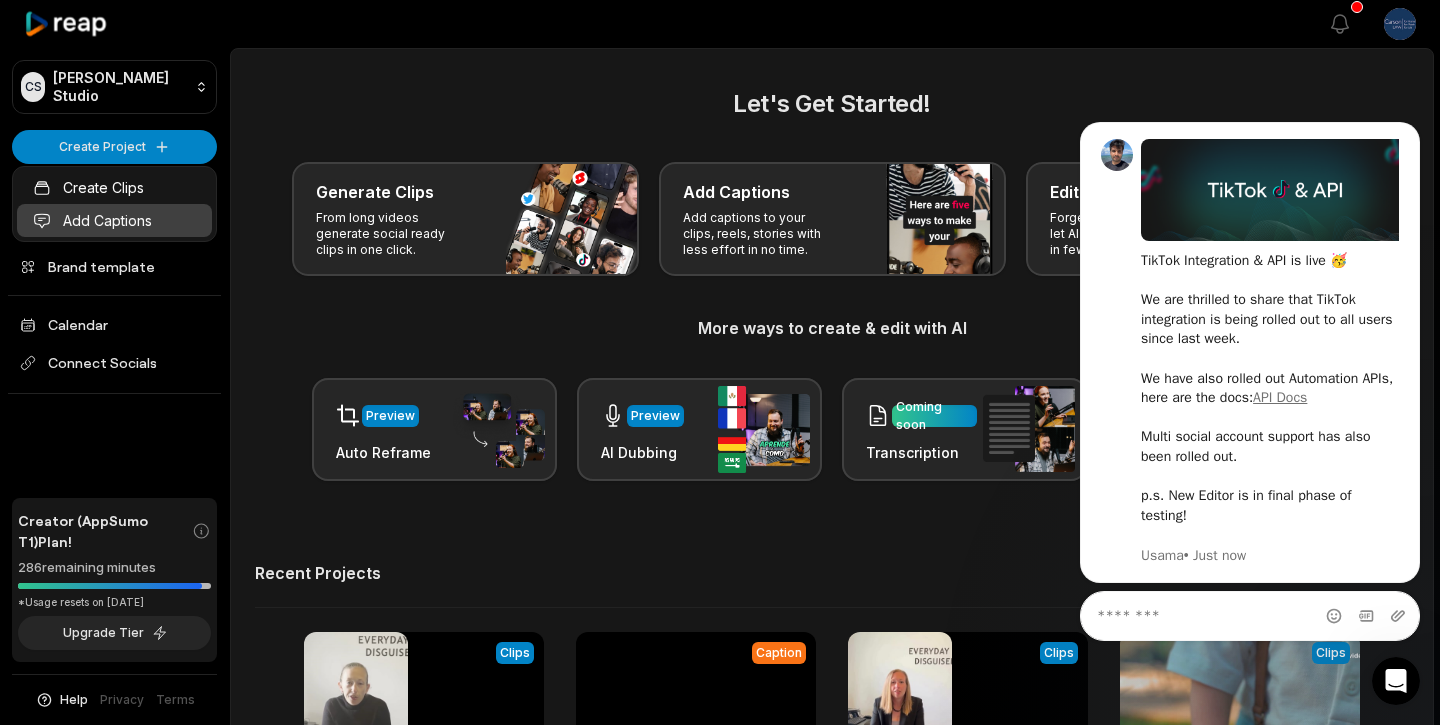 click on "Add Captions" at bounding box center [114, 220] 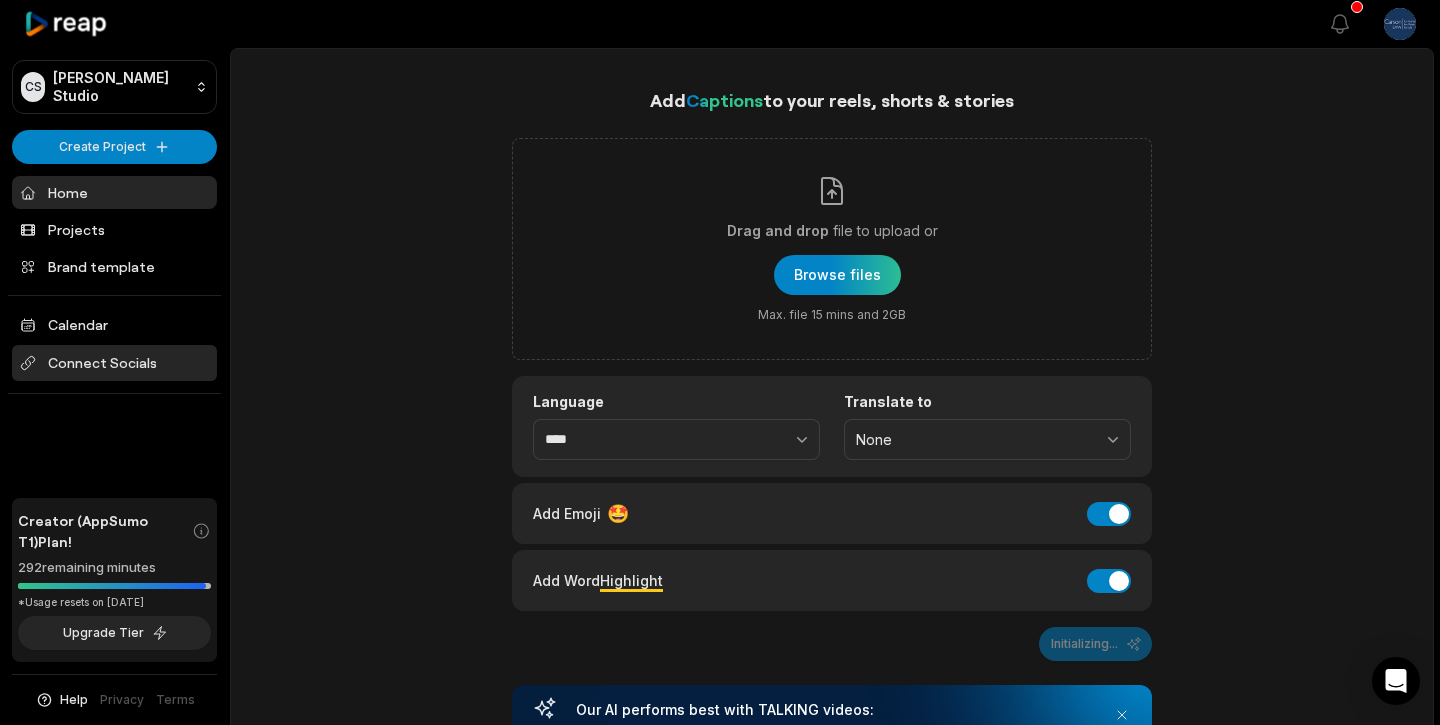 scroll, scrollTop: 0, scrollLeft: 0, axis: both 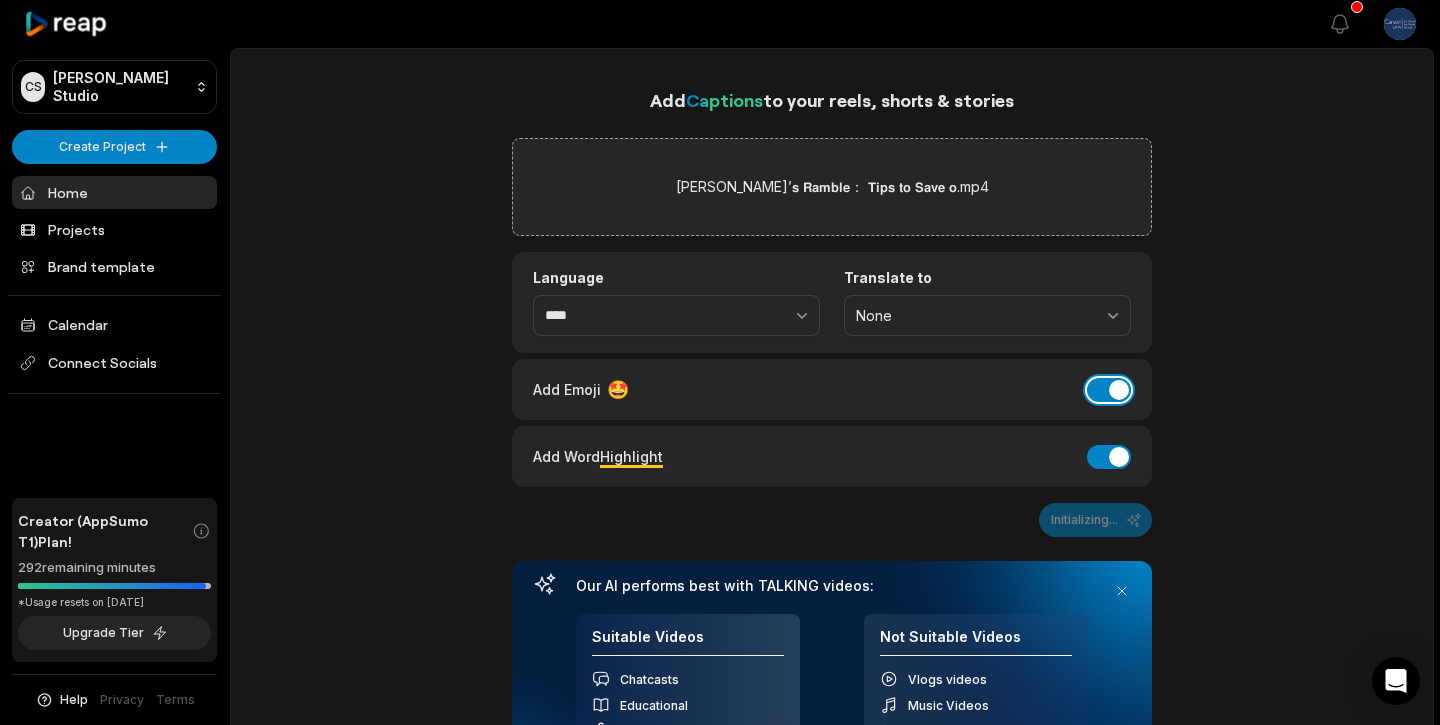 click on "Add Emoji" at bounding box center [1109, 390] 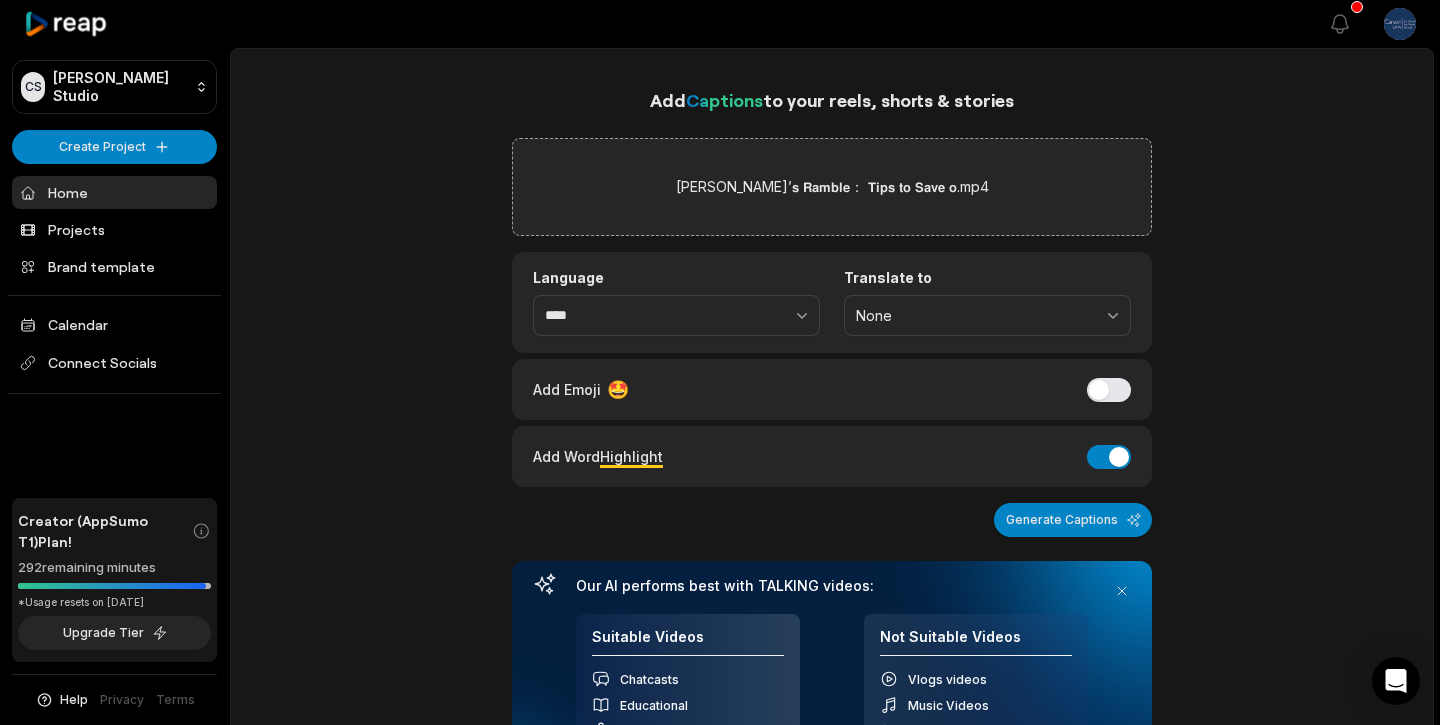click on "Home" at bounding box center [114, 192] 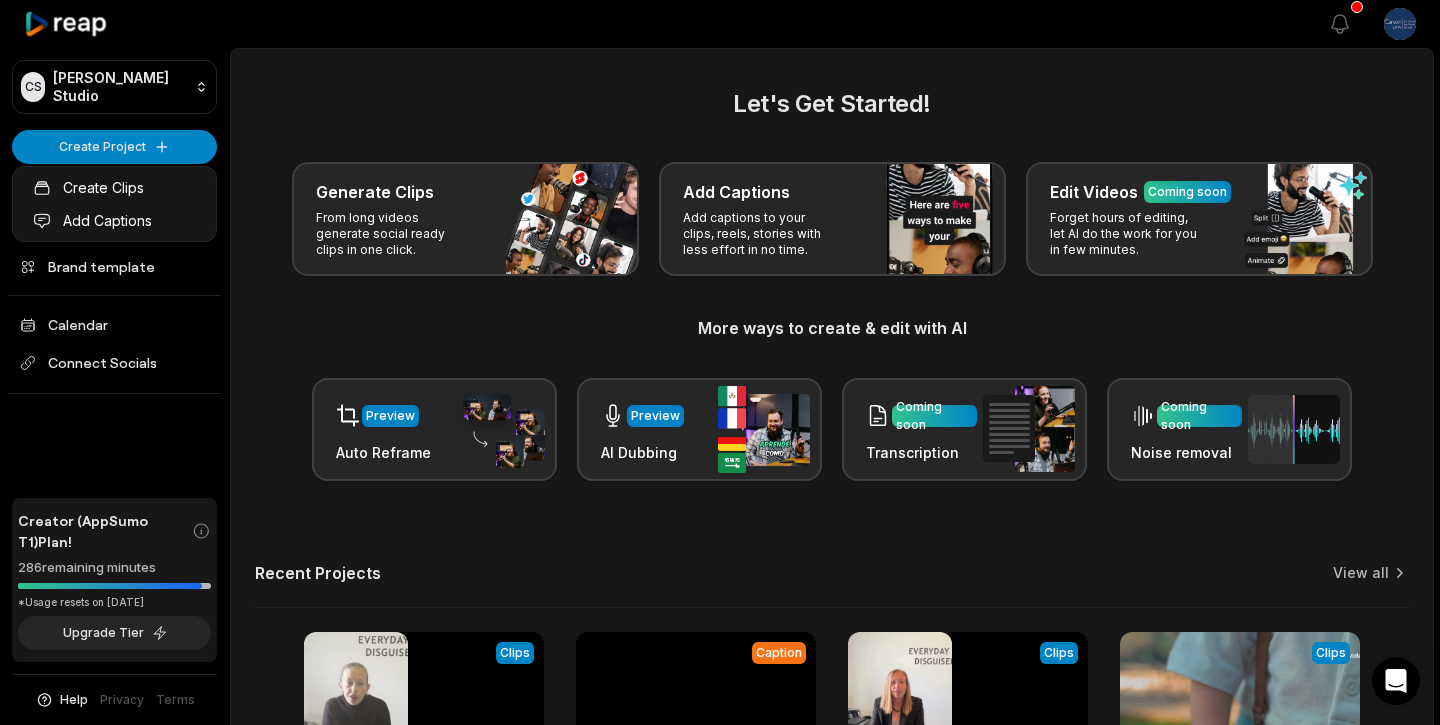 scroll, scrollTop: 0, scrollLeft: 0, axis: both 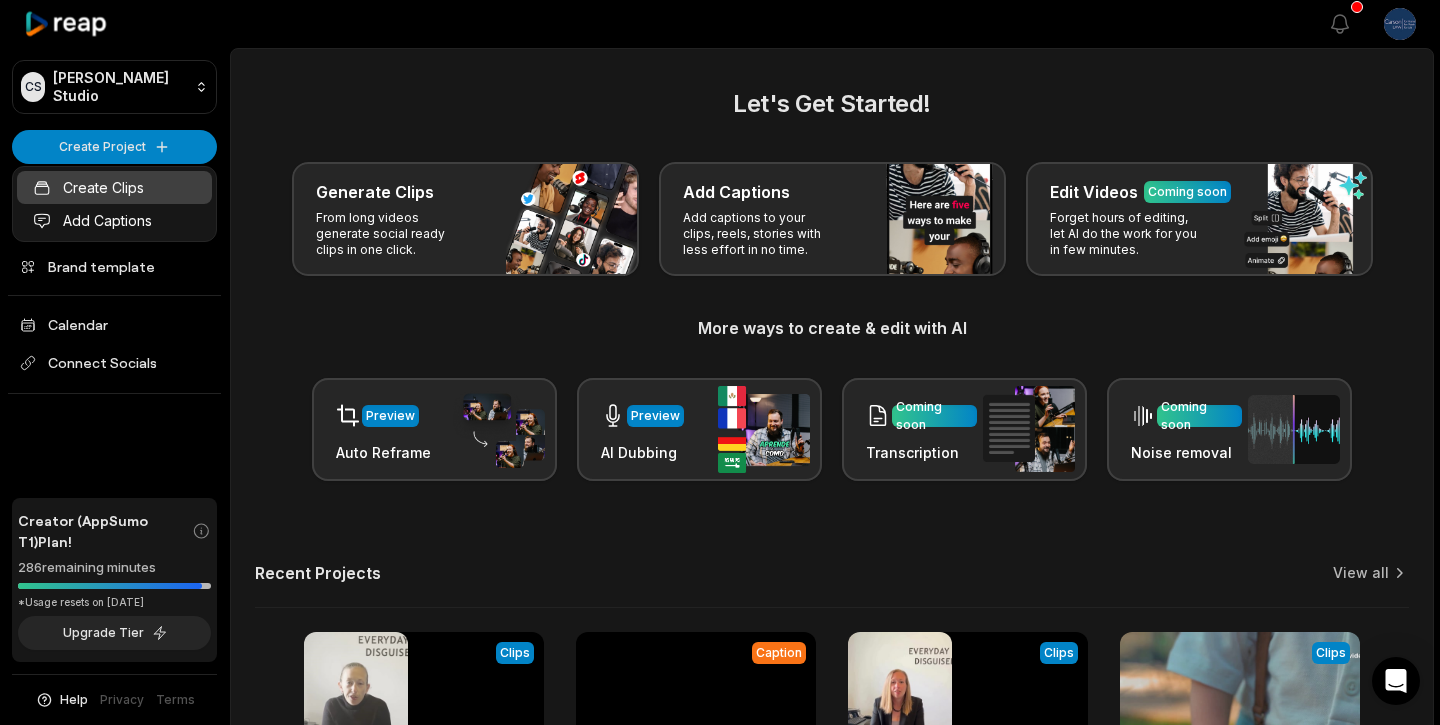 click on "Create Clips" at bounding box center [114, 187] 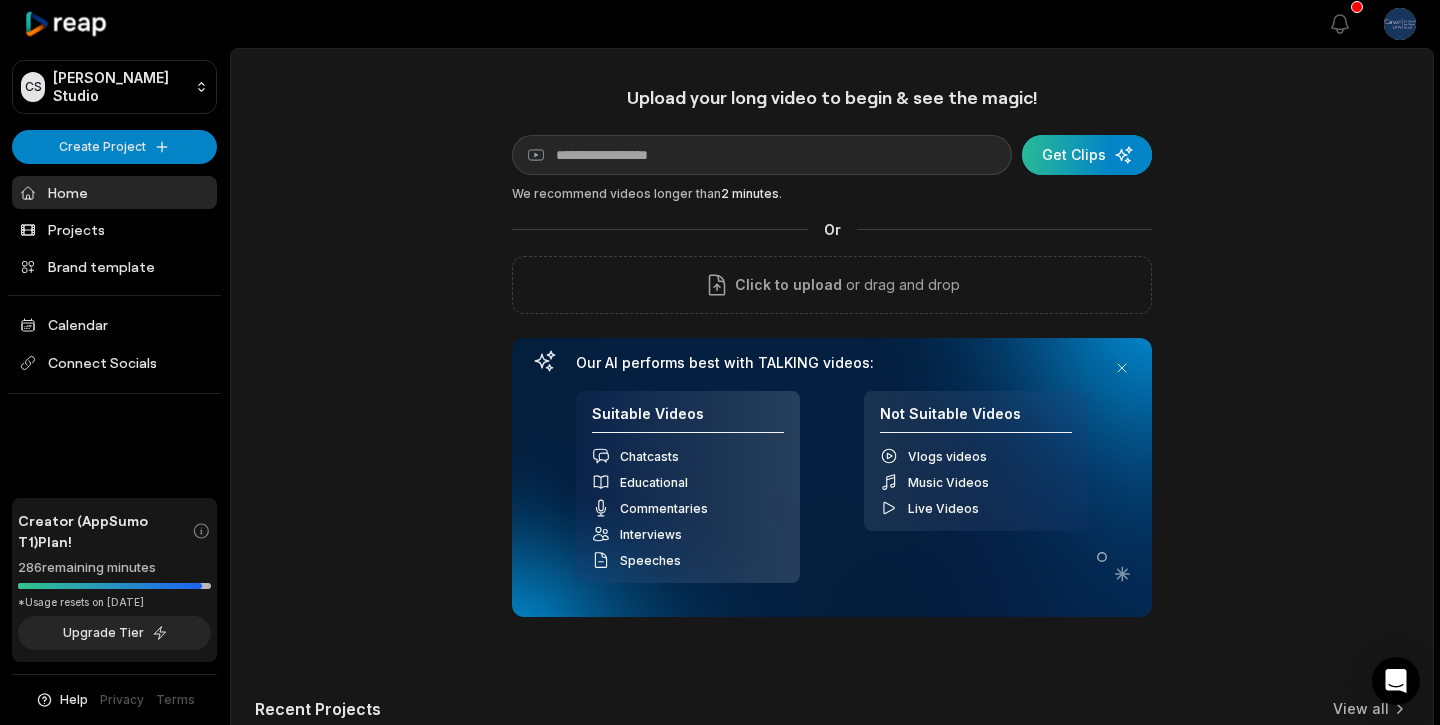 scroll, scrollTop: 0, scrollLeft: 0, axis: both 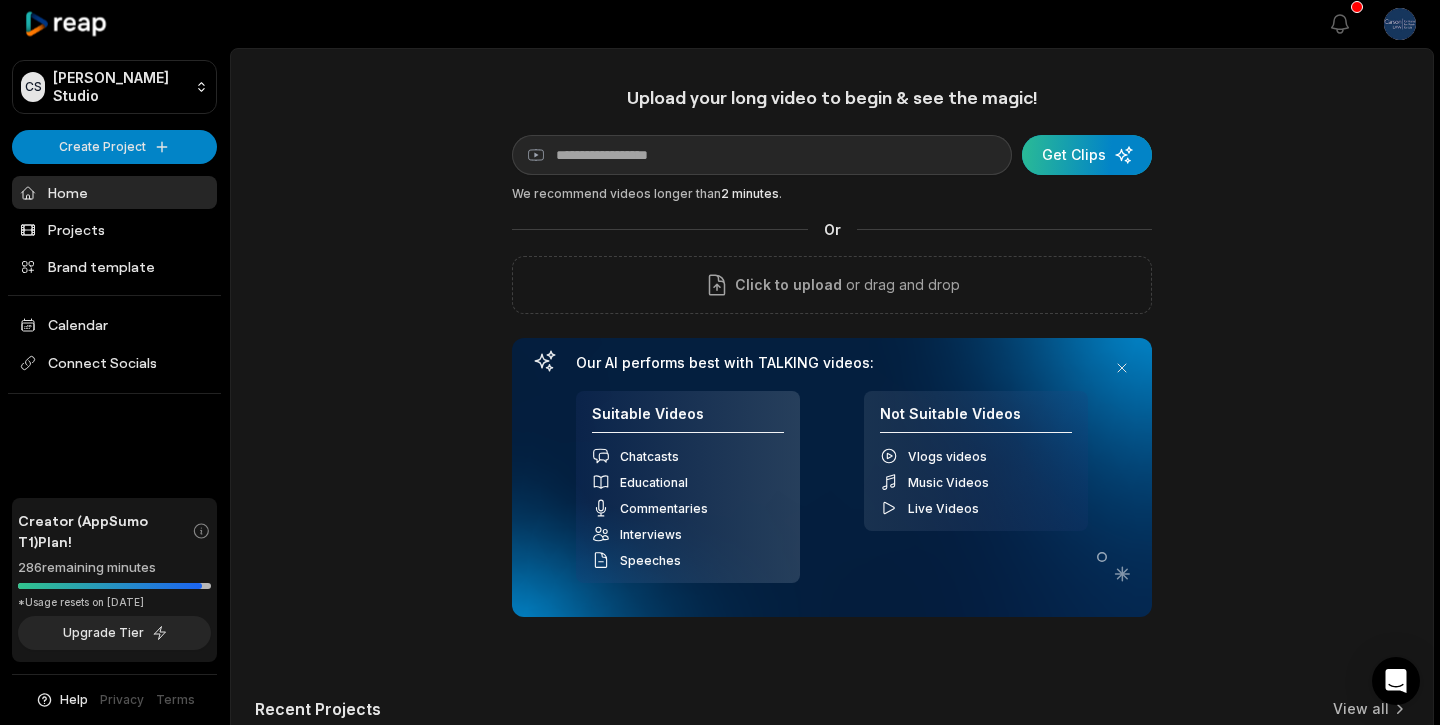 click at bounding box center [1087, 155] 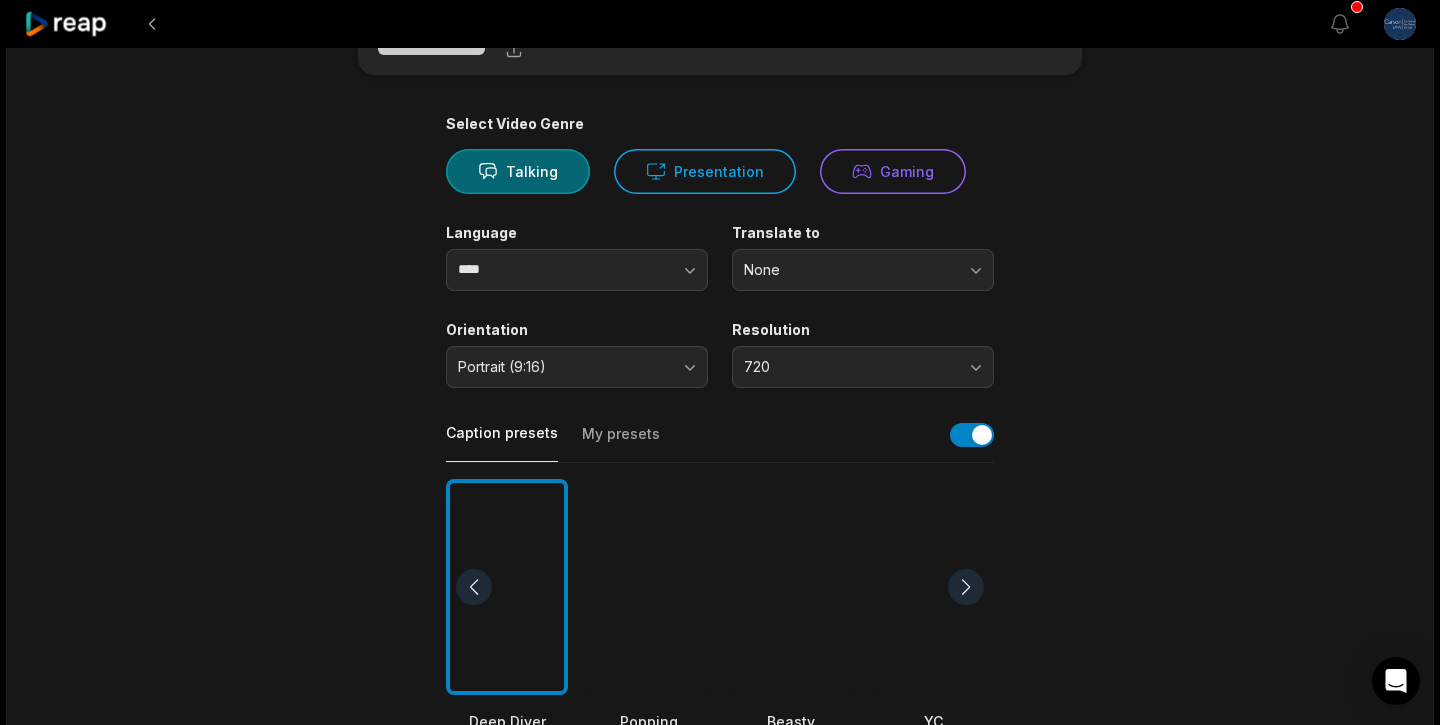 scroll, scrollTop: 224, scrollLeft: 0, axis: vertical 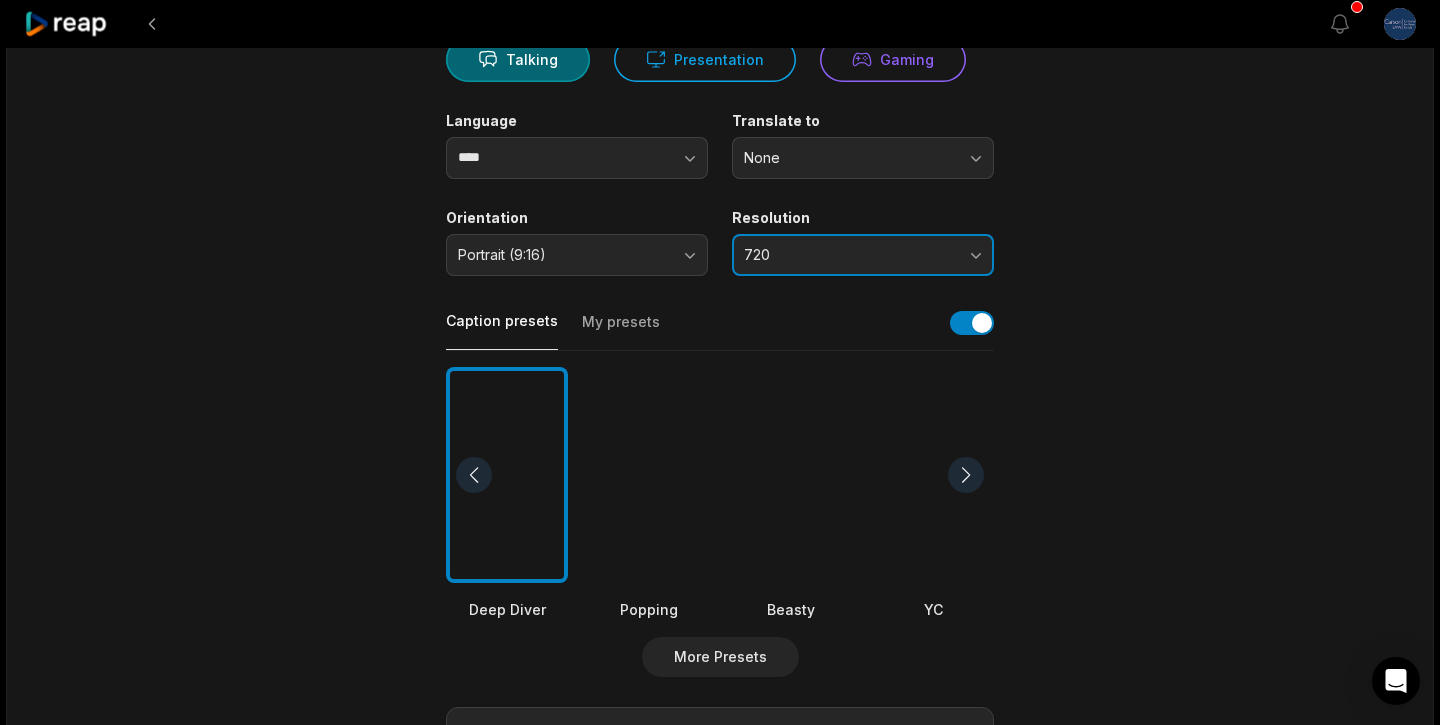 click on "720" at bounding box center (849, 255) 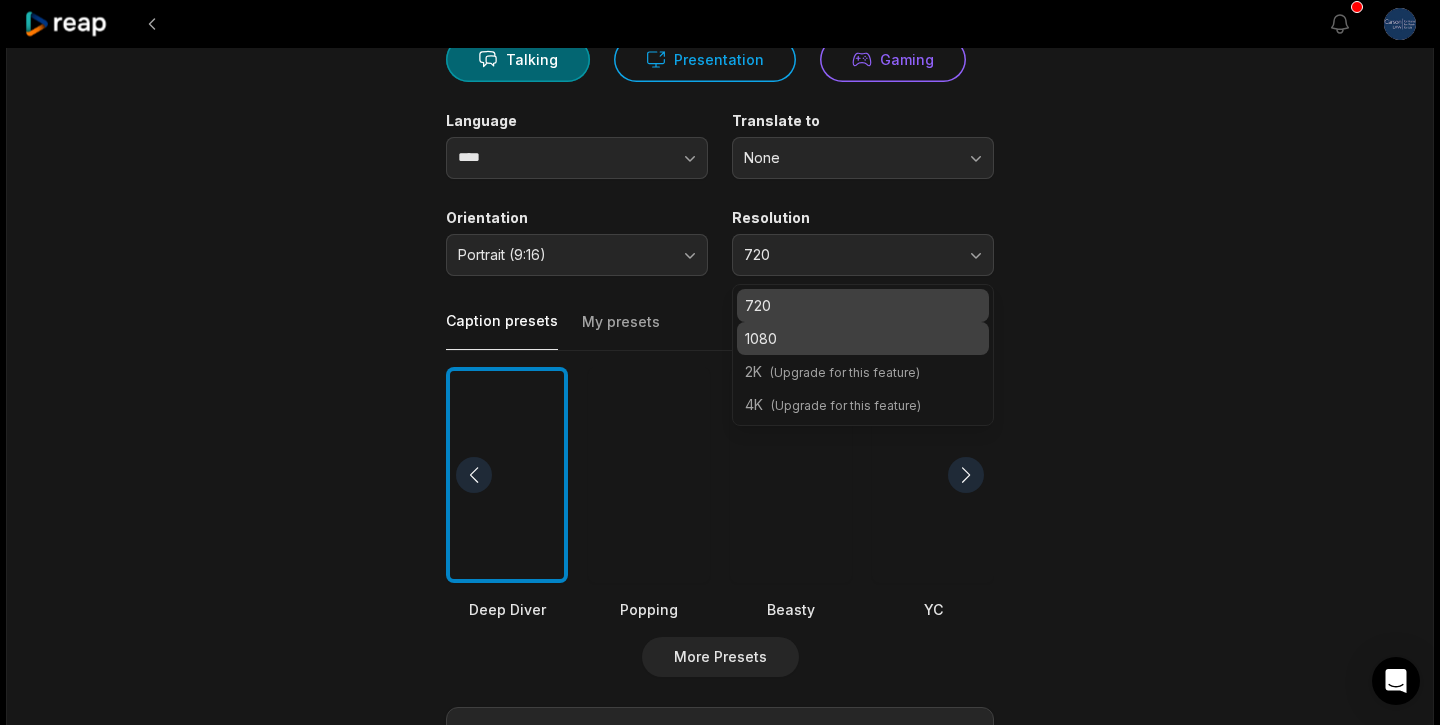 click on "1080" at bounding box center [863, 338] 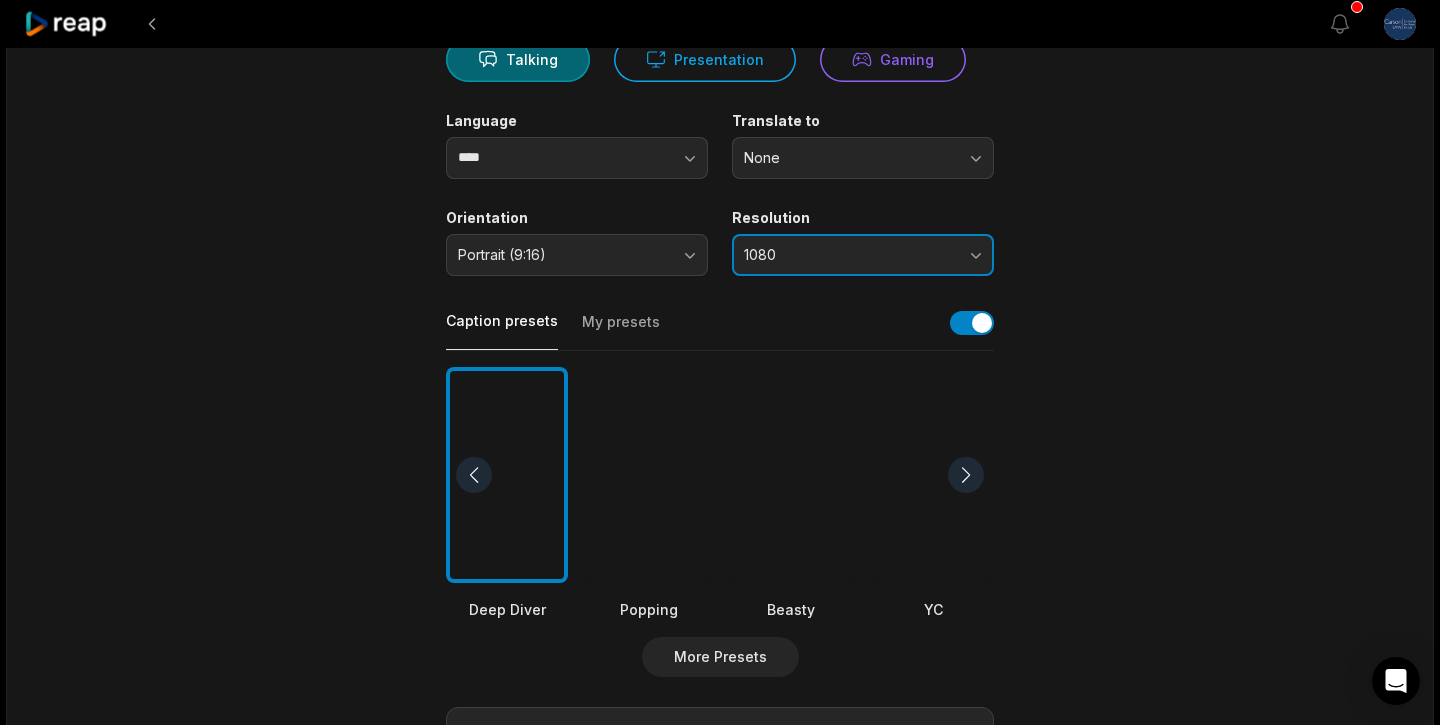 scroll, scrollTop: 716, scrollLeft: 0, axis: vertical 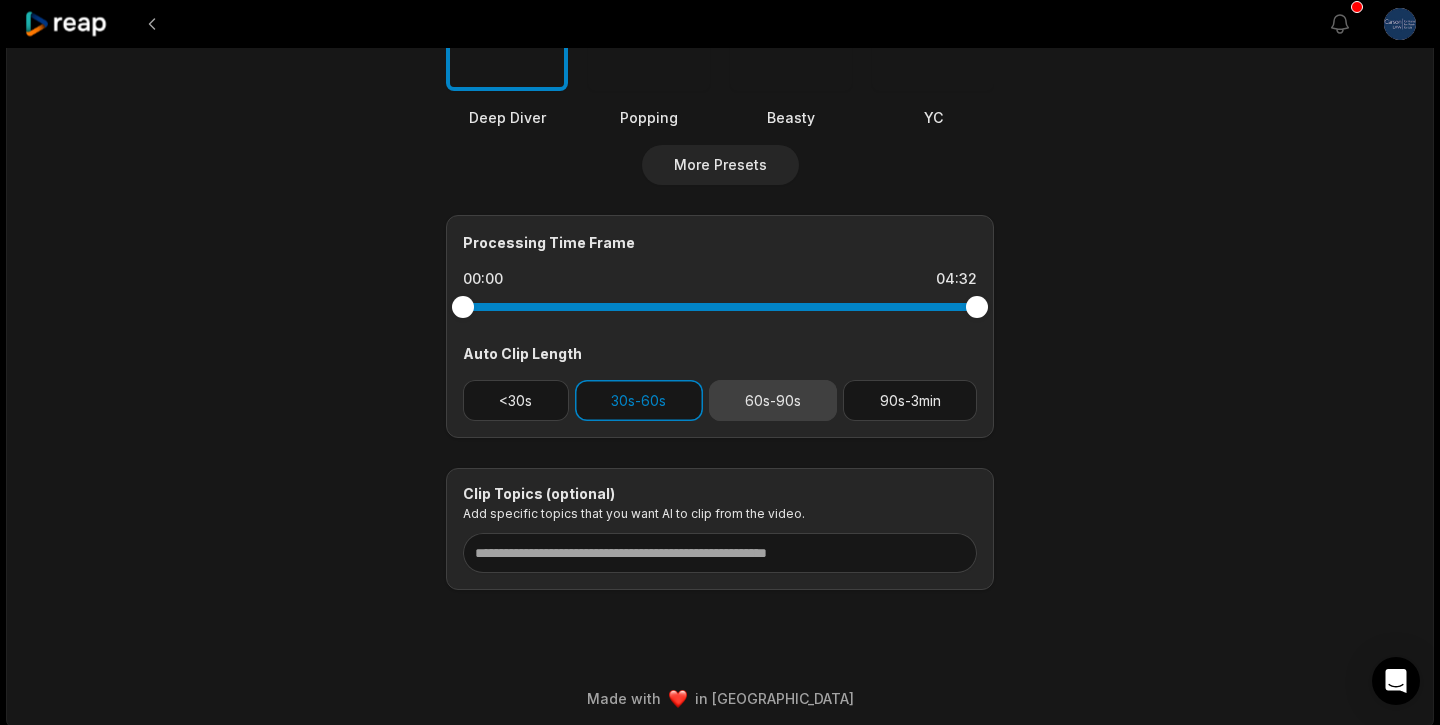 click on "60s-90s" at bounding box center [773, 400] 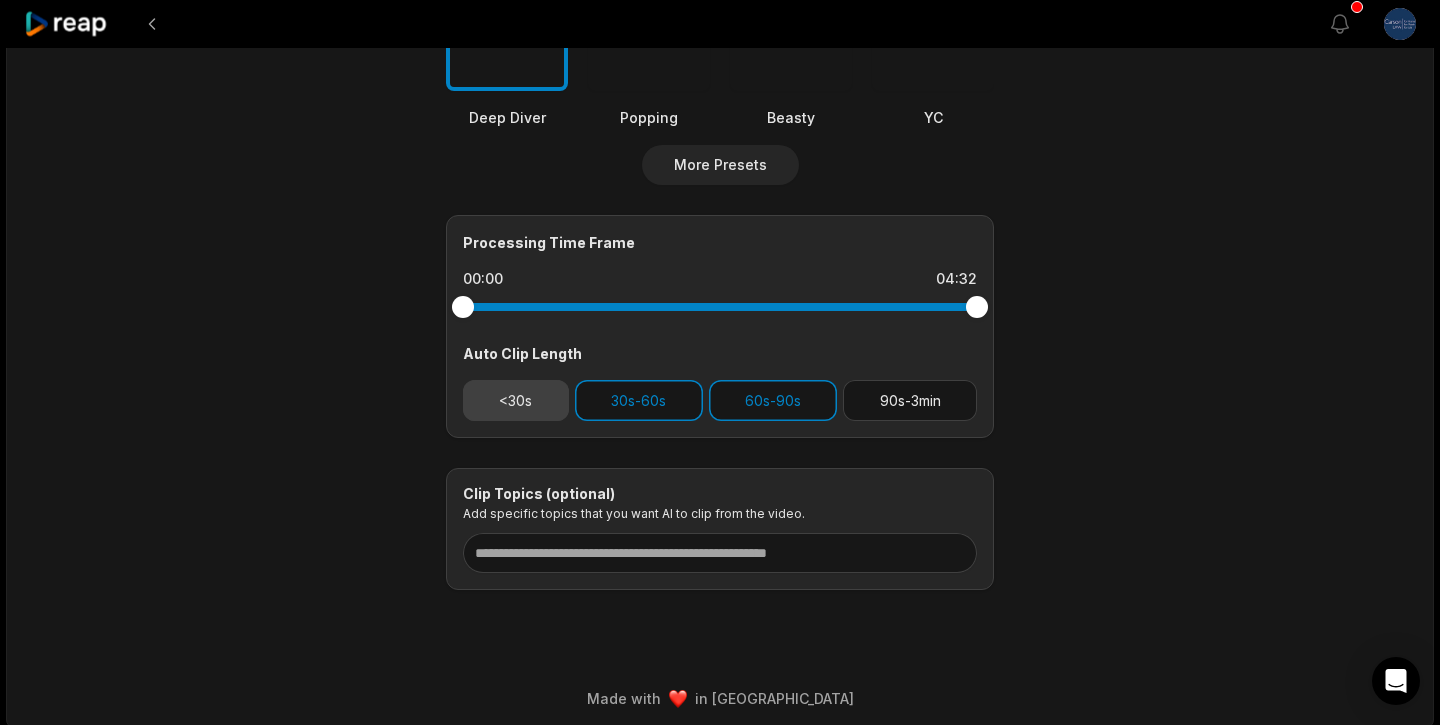 click on "<30s" at bounding box center [516, 400] 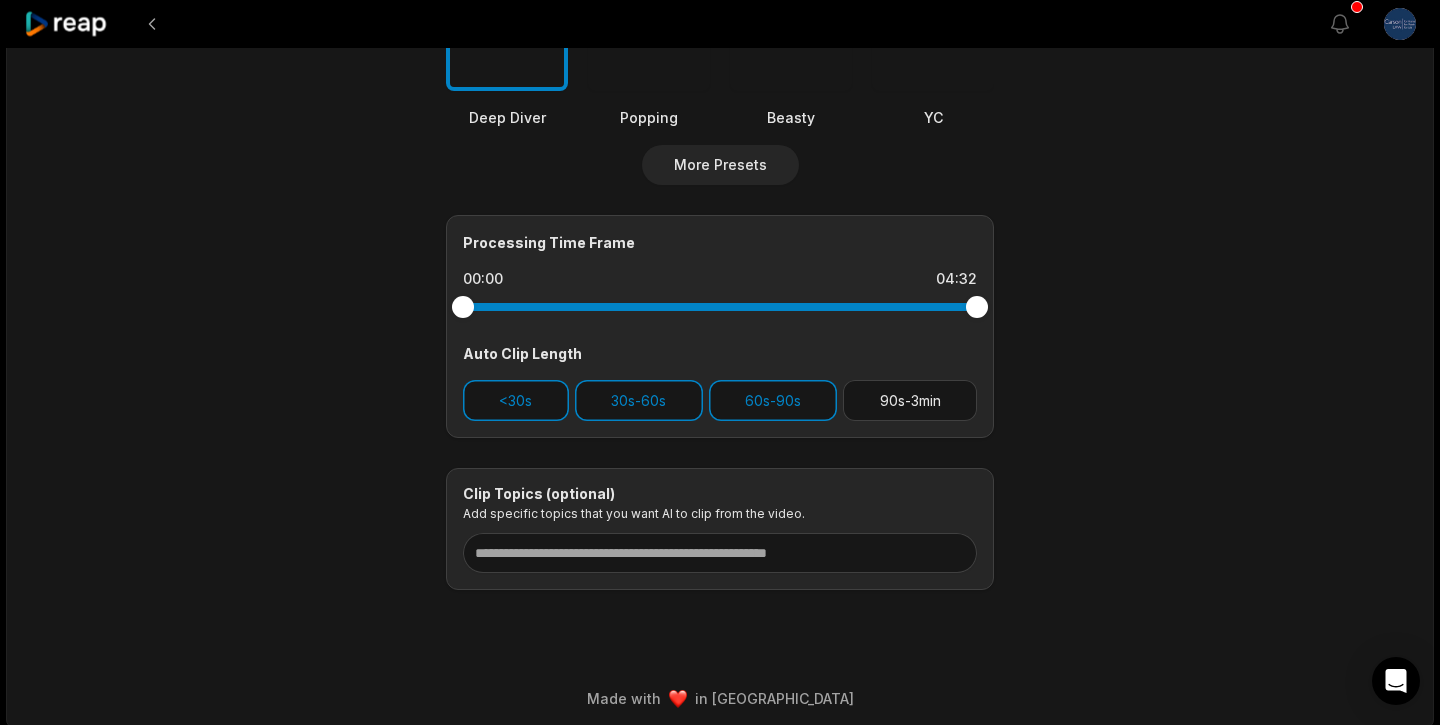 scroll, scrollTop: 0, scrollLeft: 0, axis: both 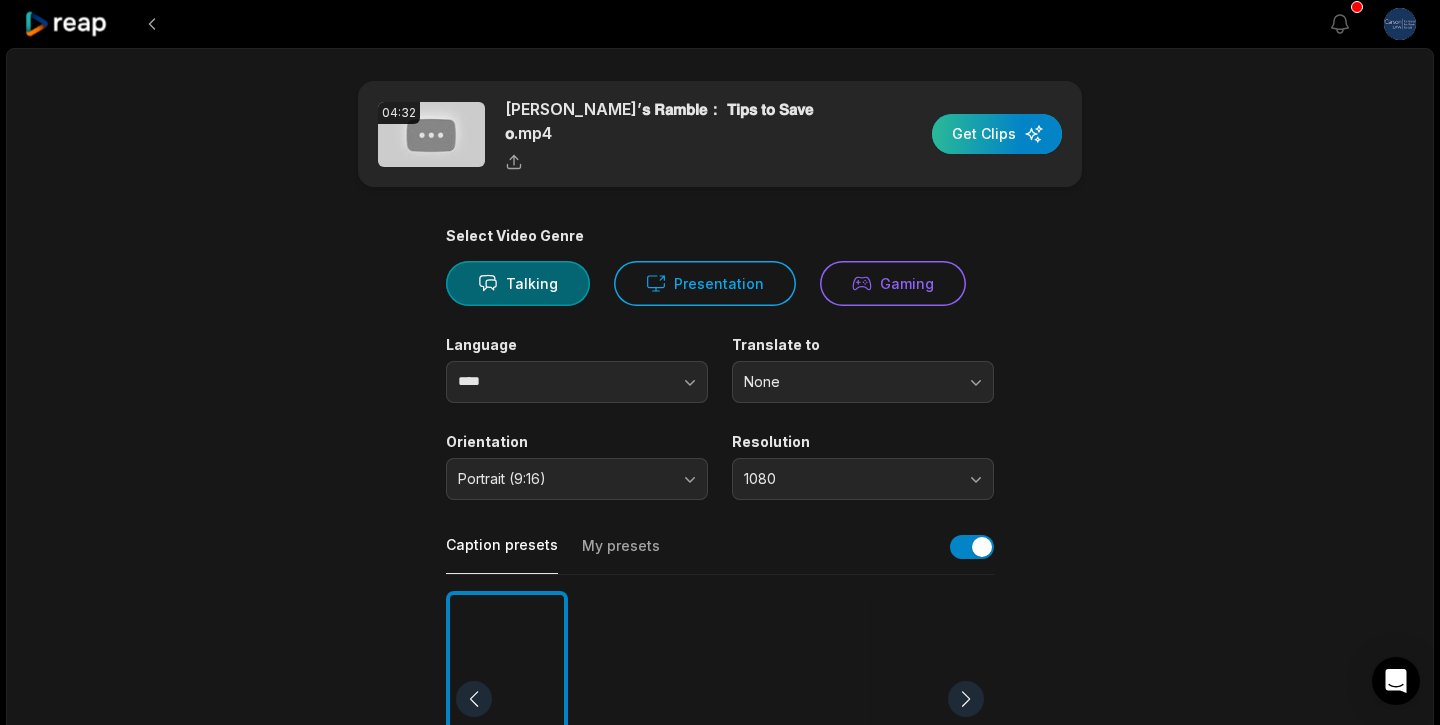 click at bounding box center (997, 134) 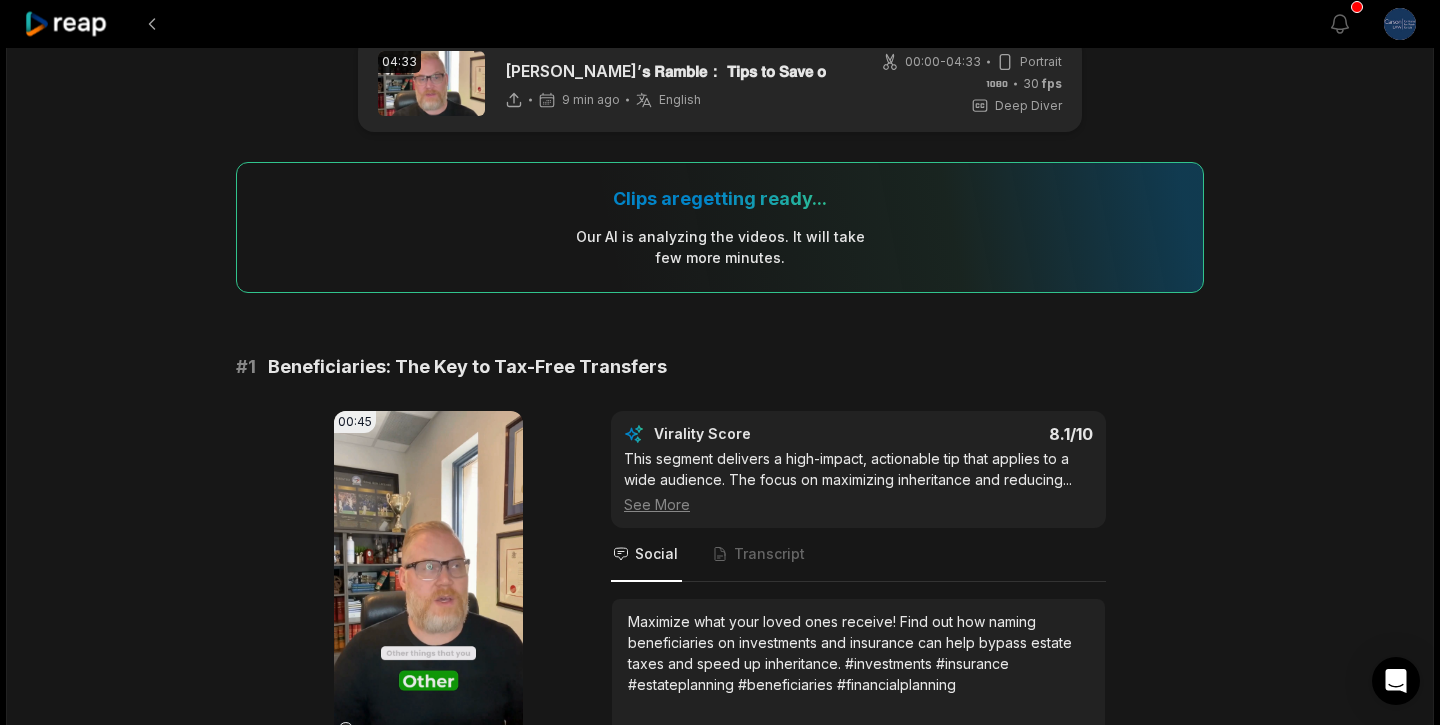 scroll, scrollTop: 0, scrollLeft: 0, axis: both 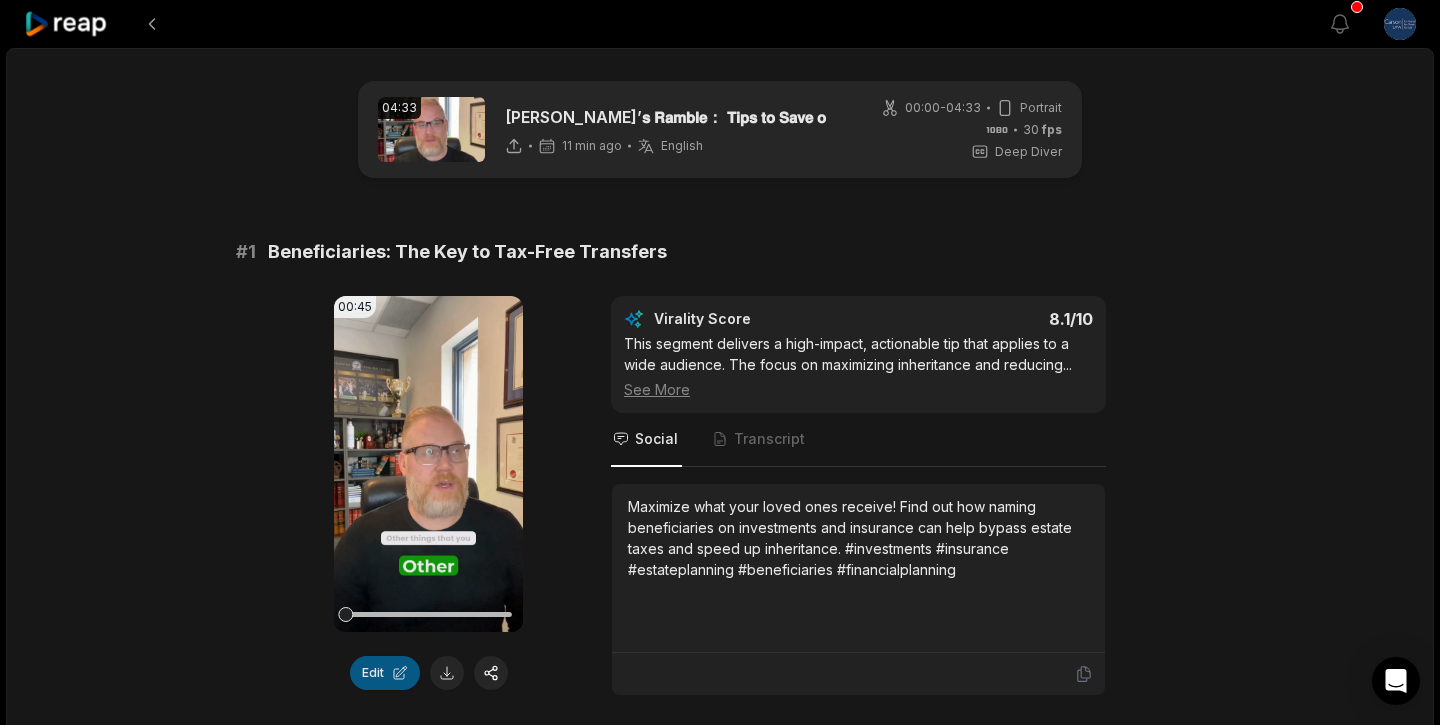 click on "Edit" at bounding box center [385, 673] 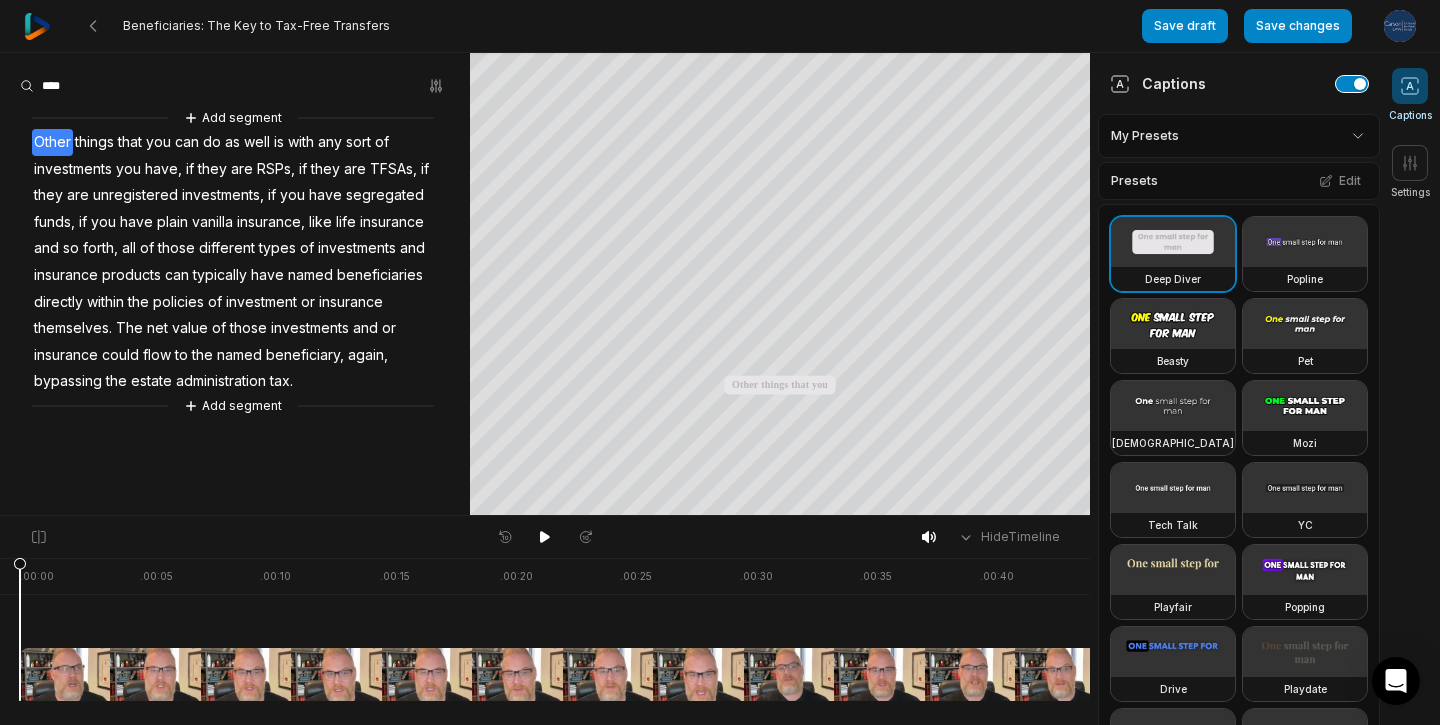 click at bounding box center [1352, 84] 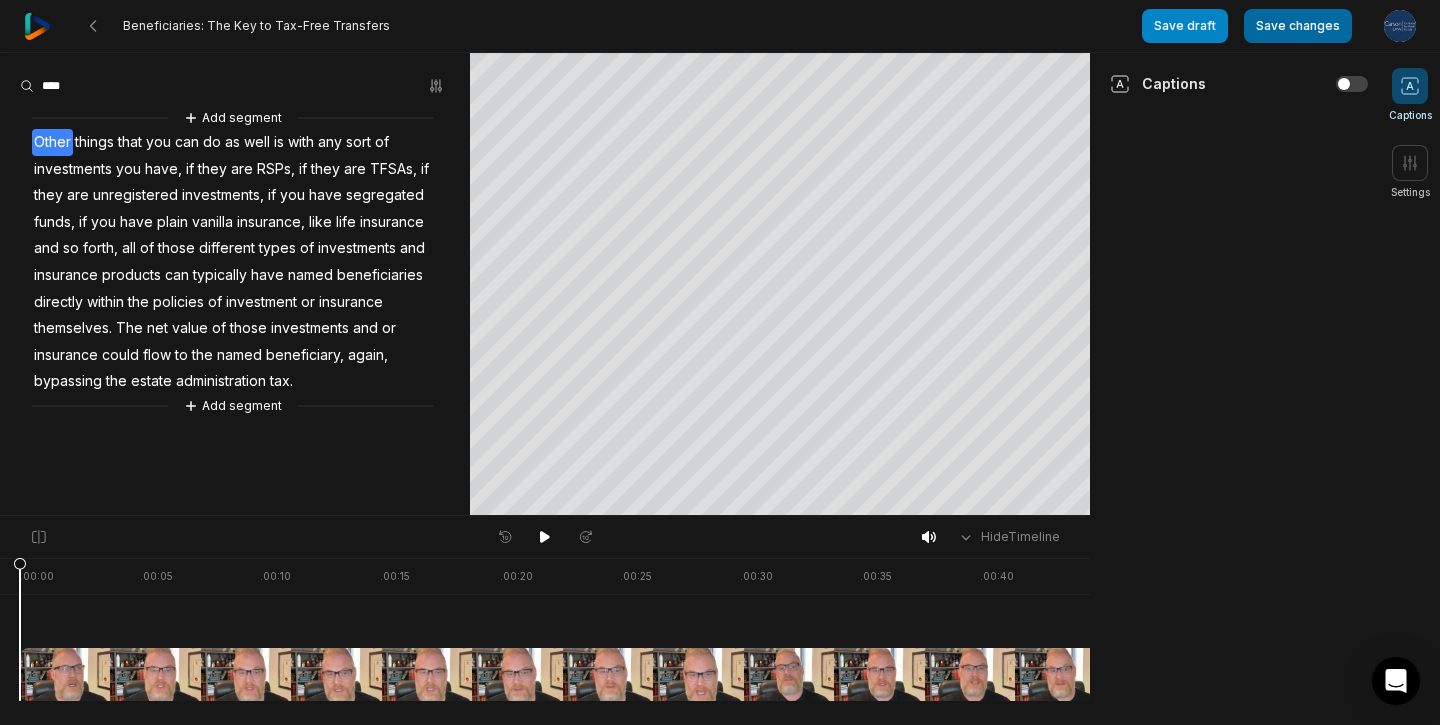 click on "Save changes" at bounding box center [1298, 26] 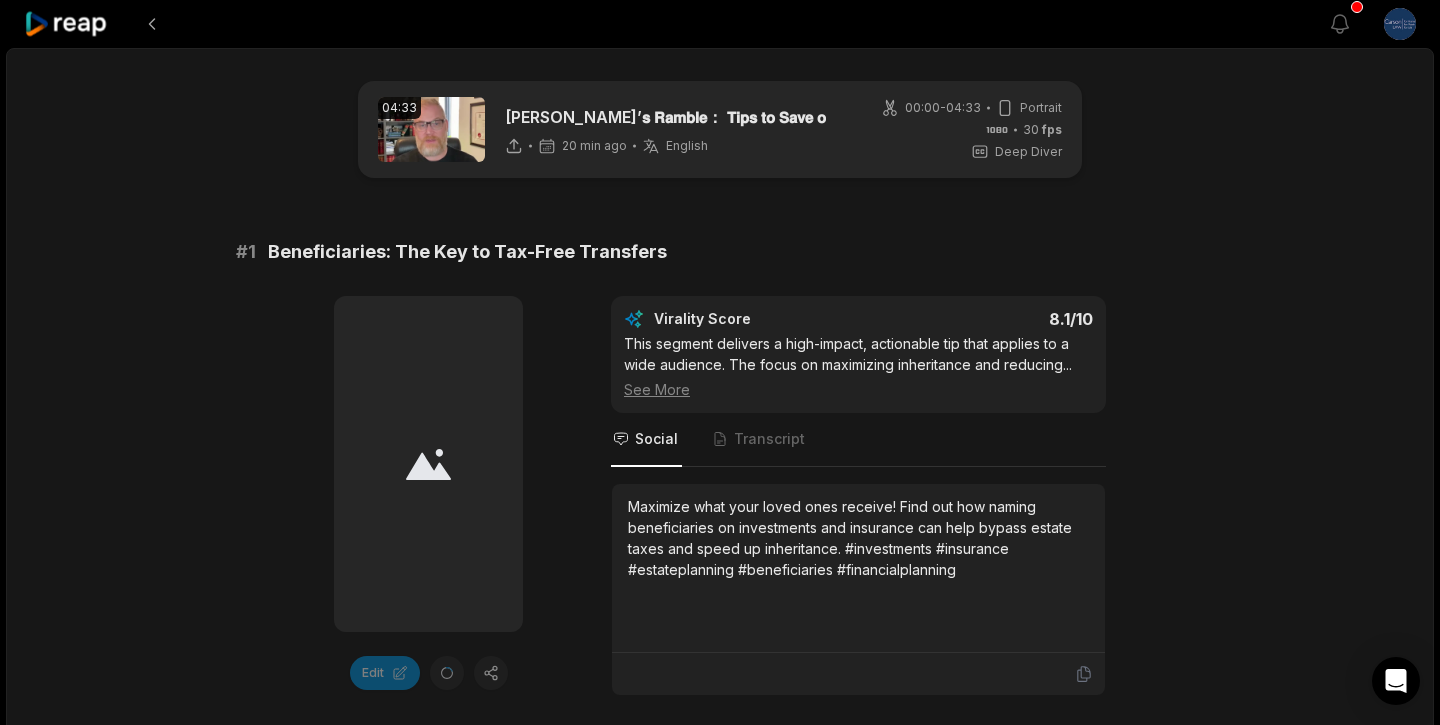 scroll, scrollTop: 0, scrollLeft: 0, axis: both 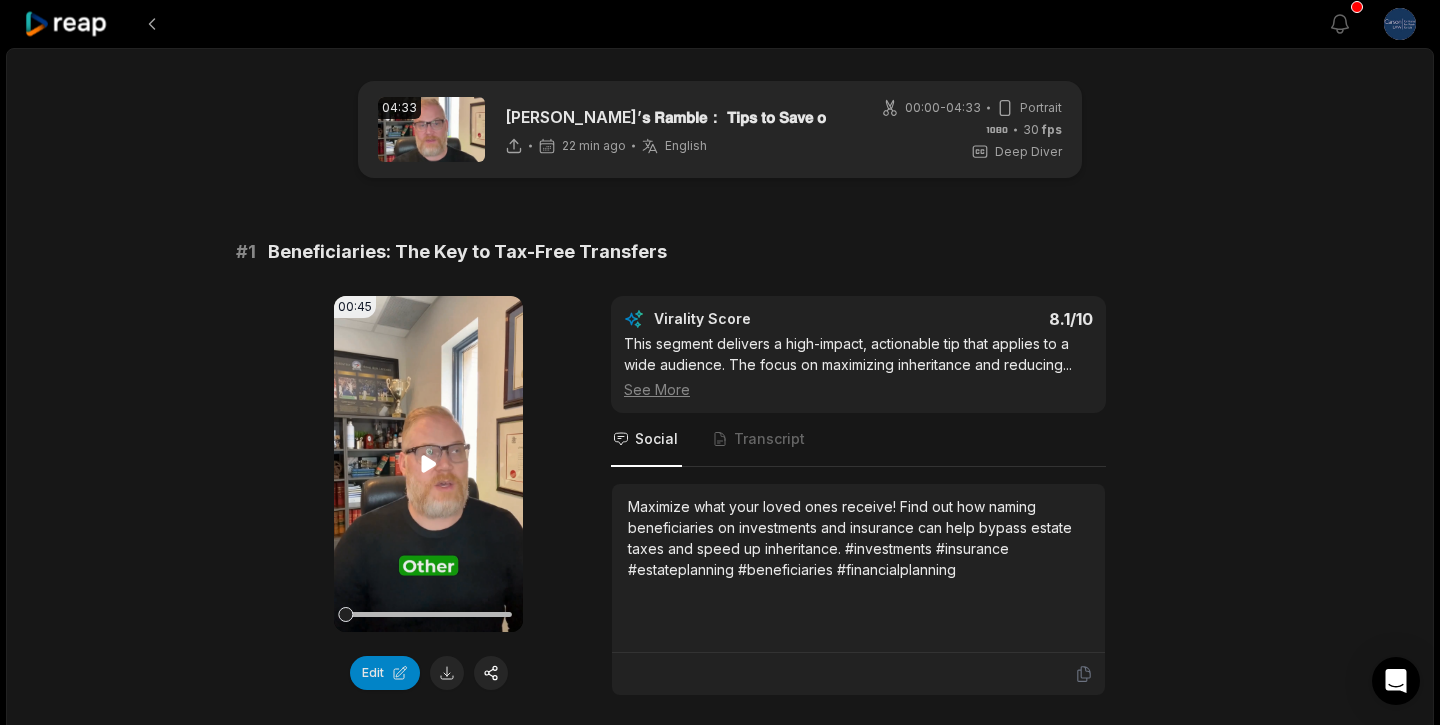 click 